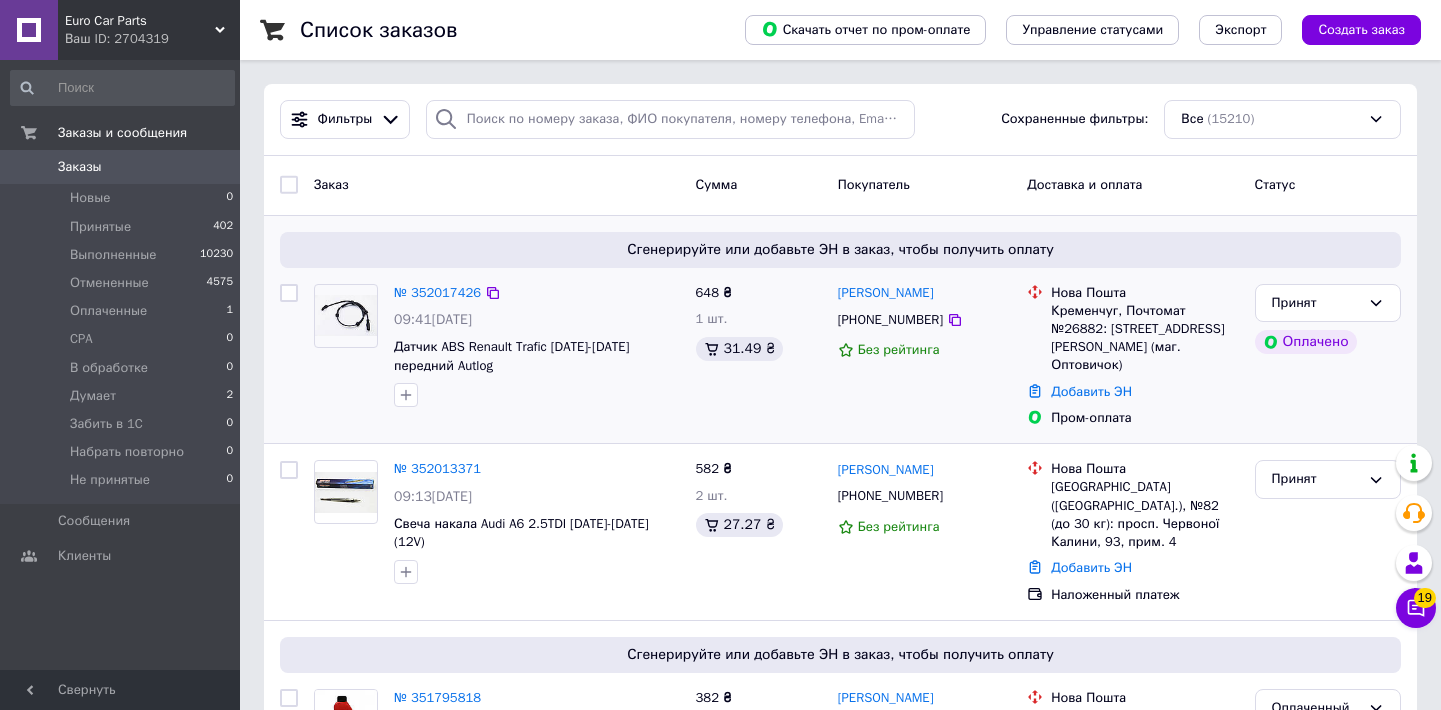 scroll, scrollTop: 0, scrollLeft: 0, axis: both 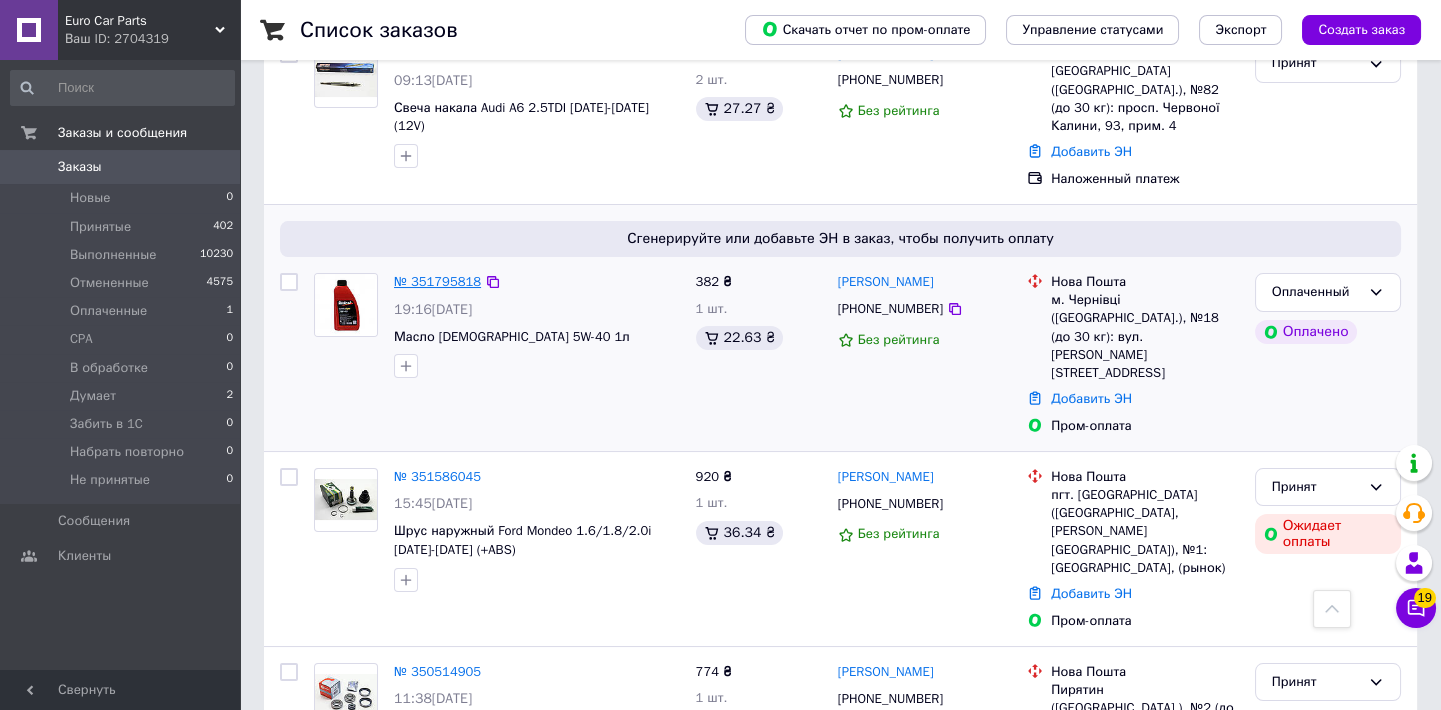 click on "№ 351795818" at bounding box center (437, 281) 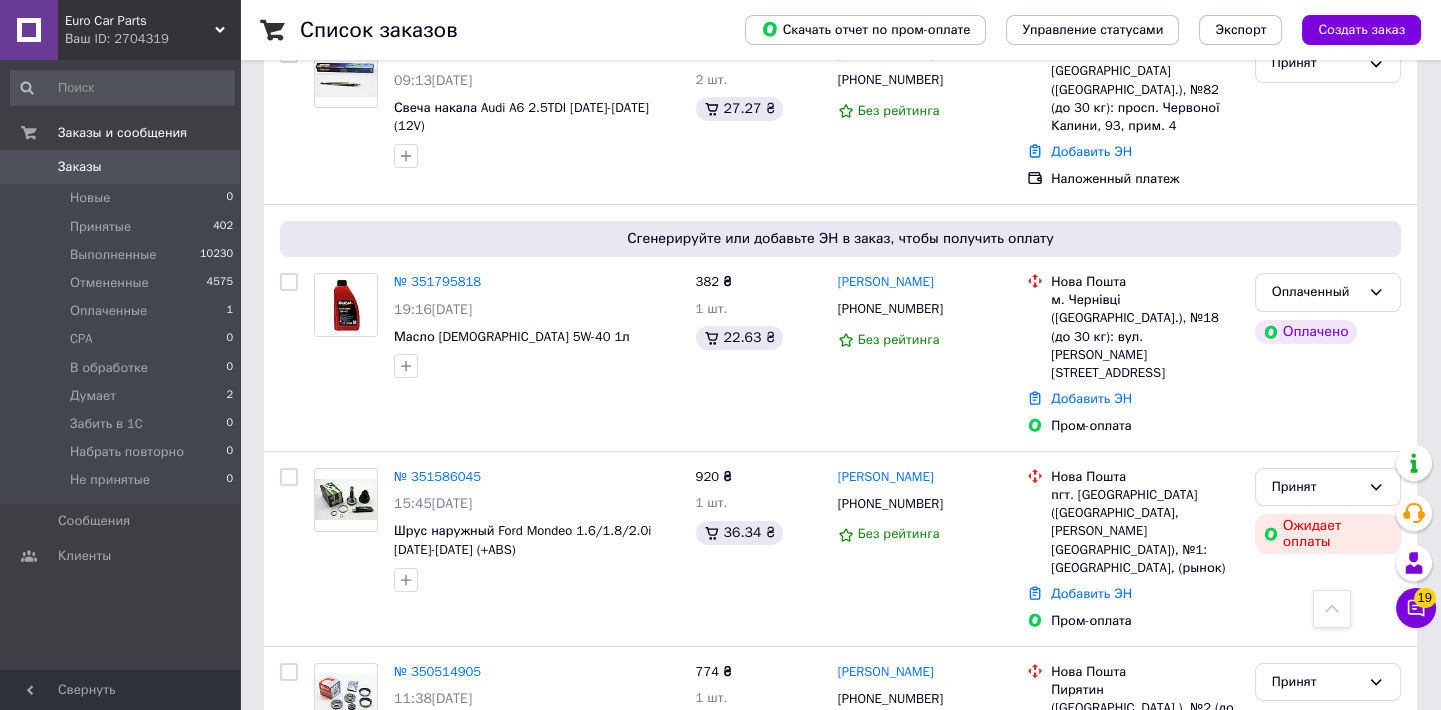 scroll, scrollTop: 0, scrollLeft: 0, axis: both 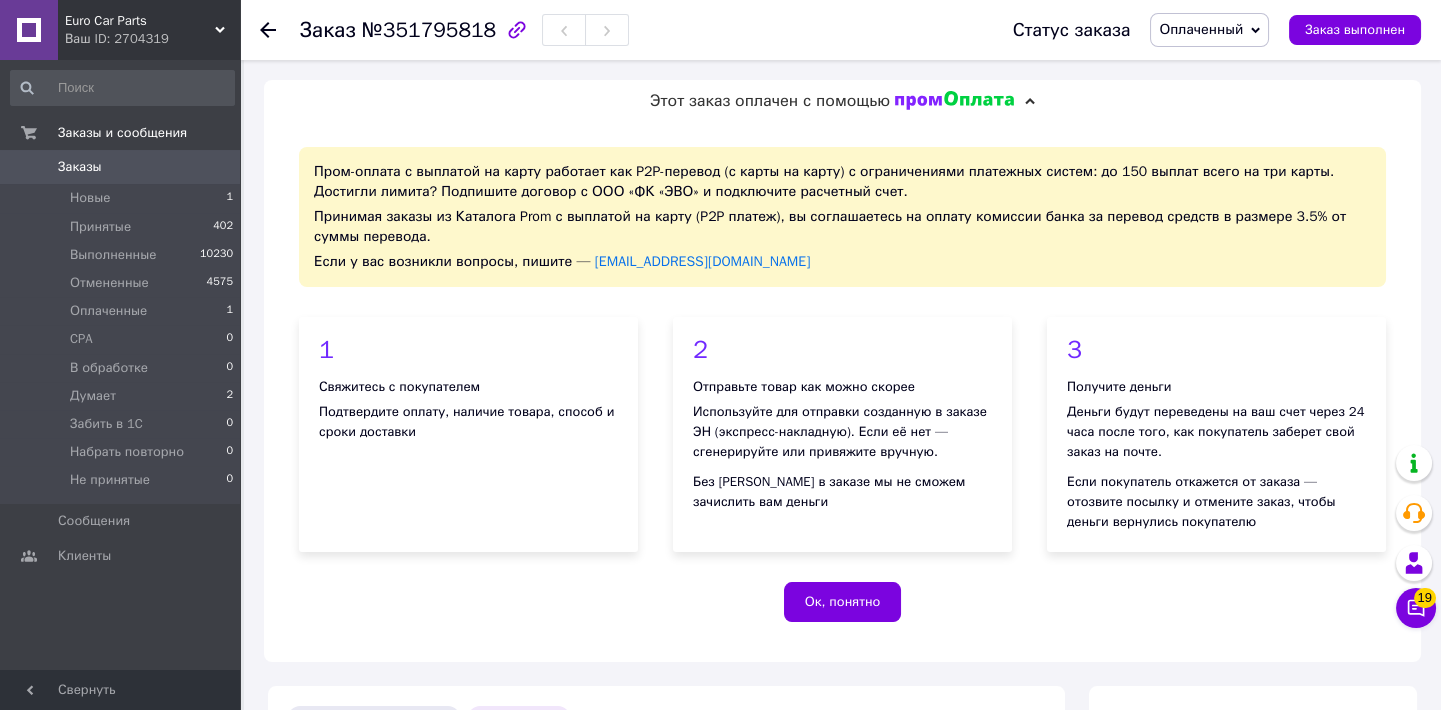 click 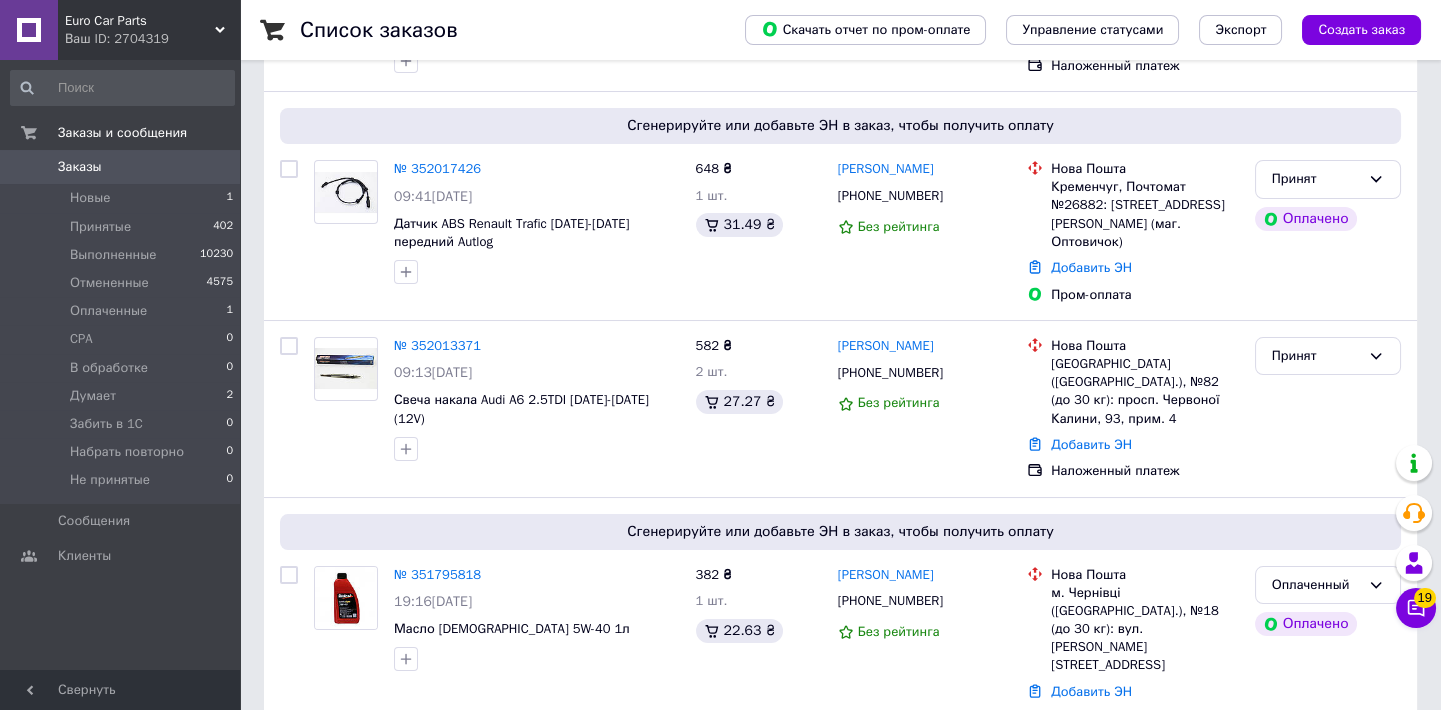 scroll, scrollTop: 391, scrollLeft: 0, axis: vertical 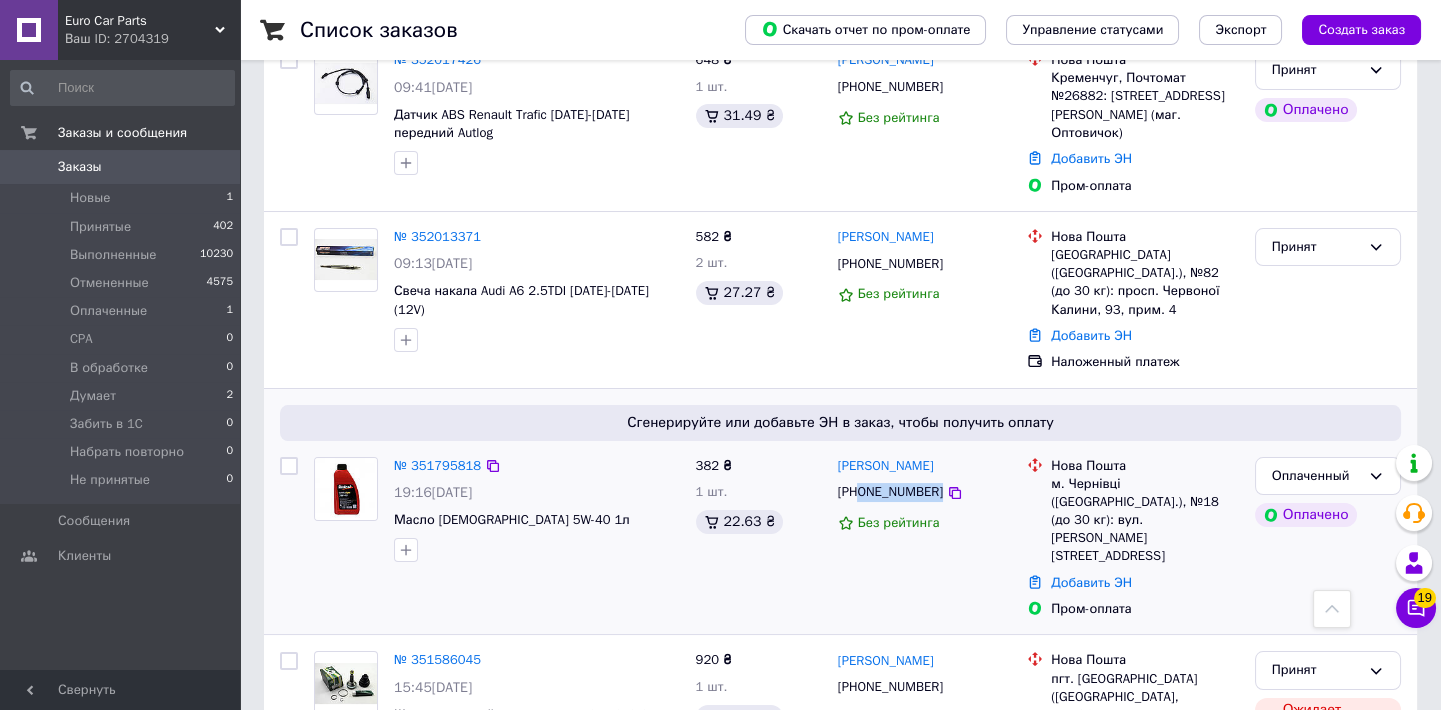 drag, startPoint x: 931, startPoint y: 459, endPoint x: 860, endPoint y: 459, distance: 71 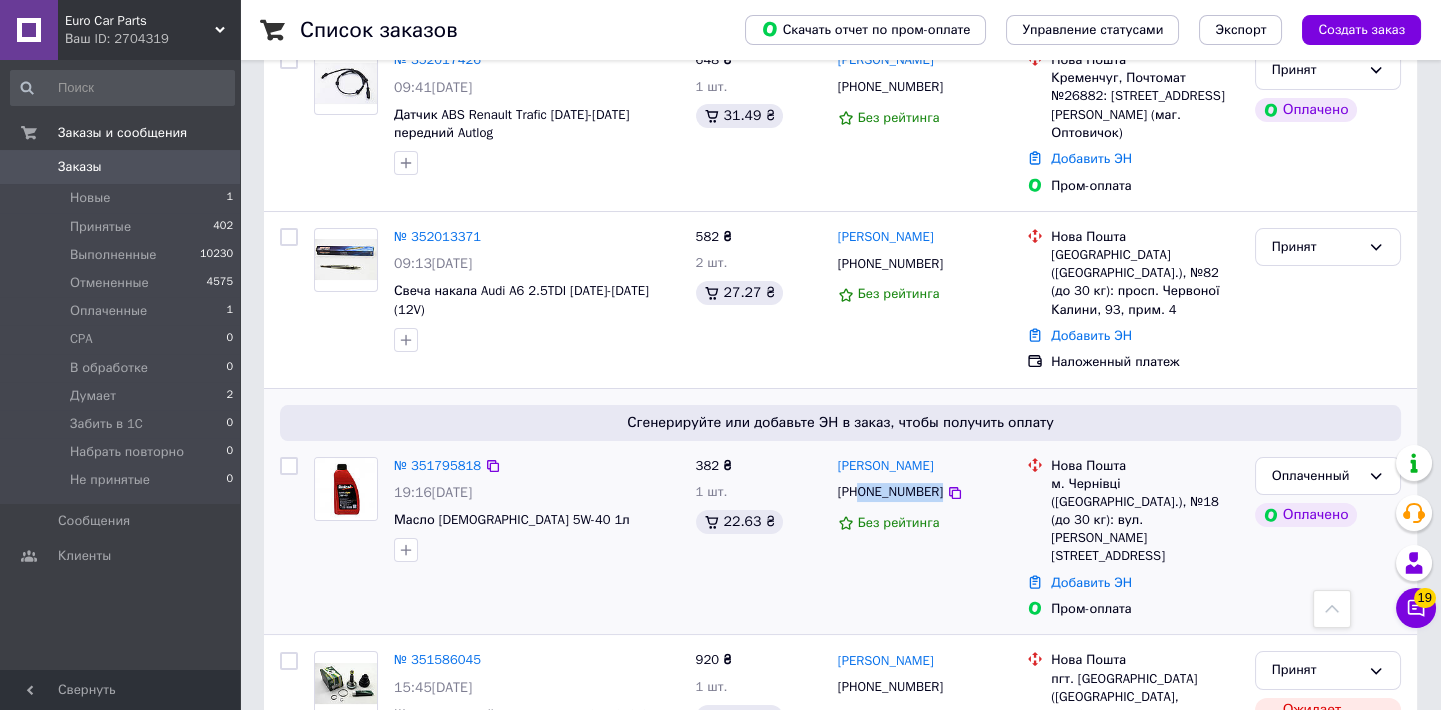 copy on "0979151939" 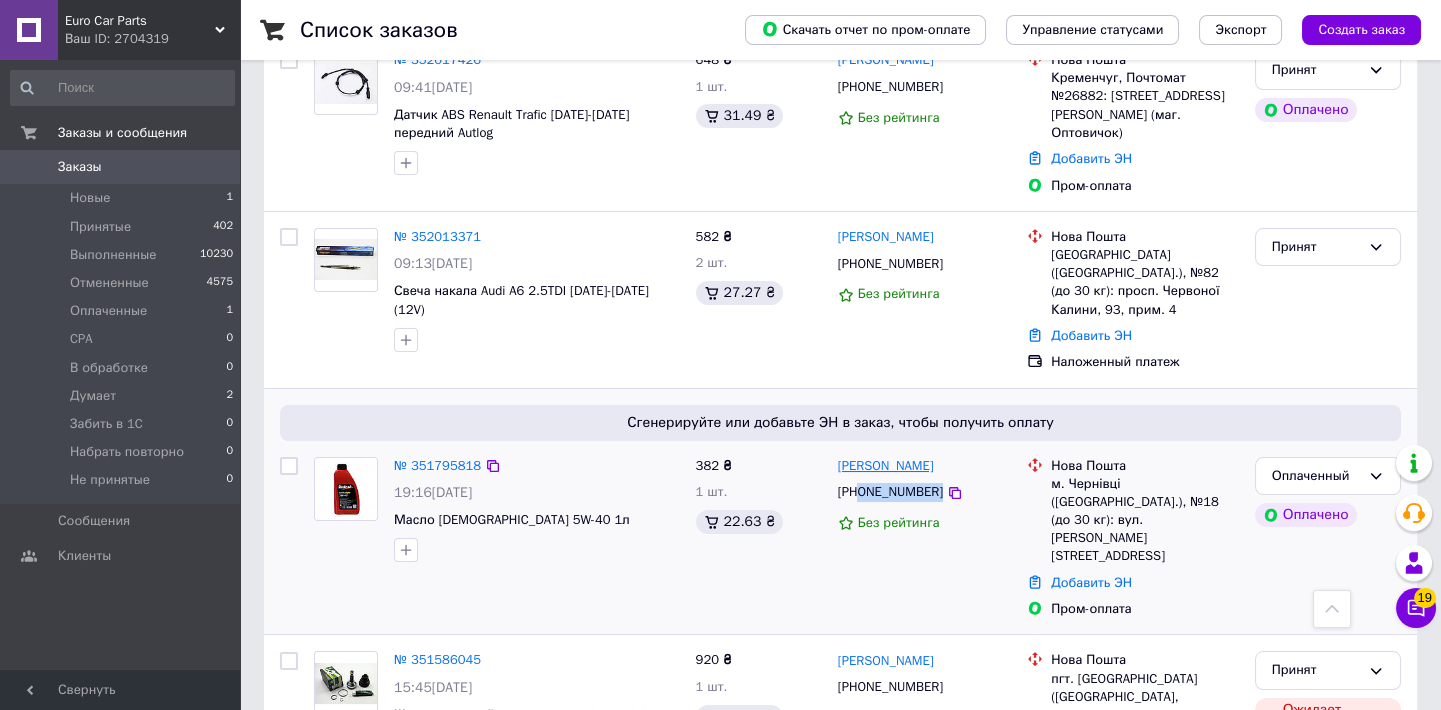 copy on "[PERSON_NAME]" 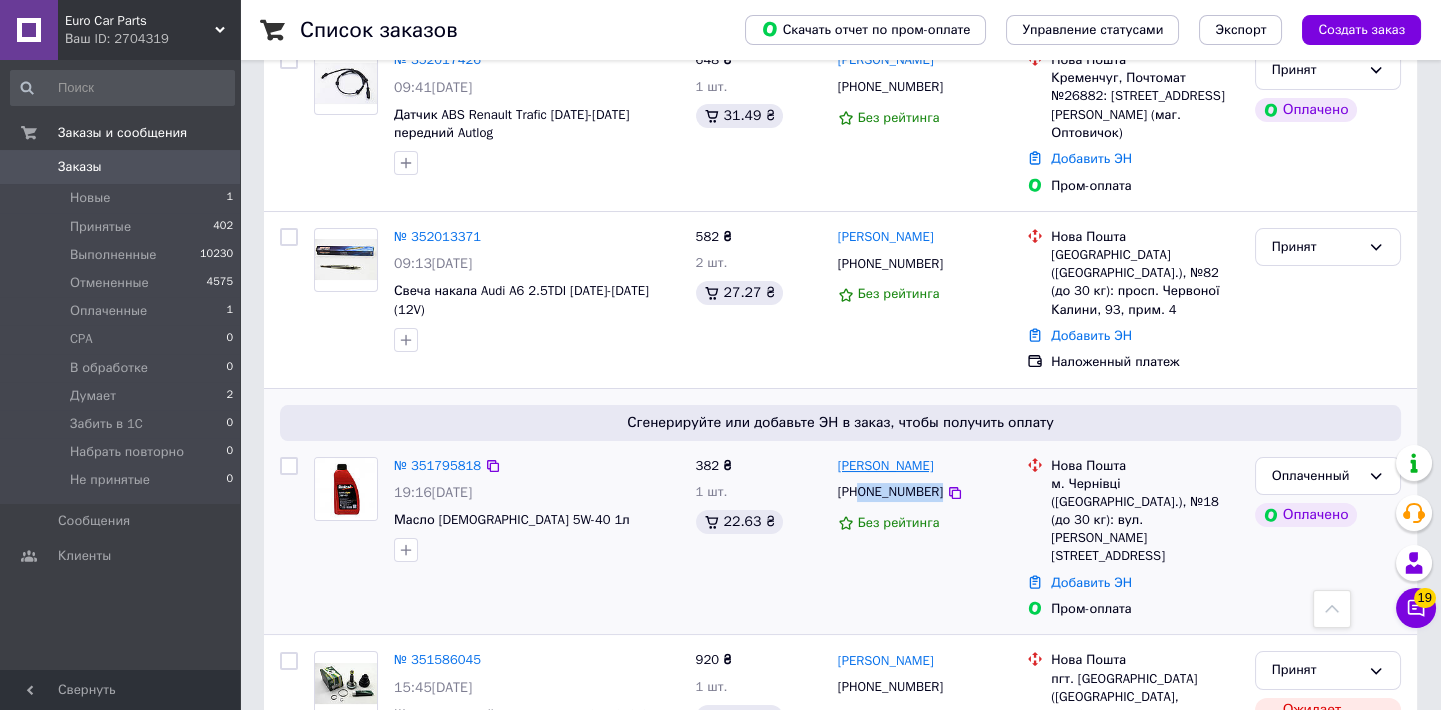 drag, startPoint x: 946, startPoint y: 430, endPoint x: 884, endPoint y: 429, distance: 62.008064 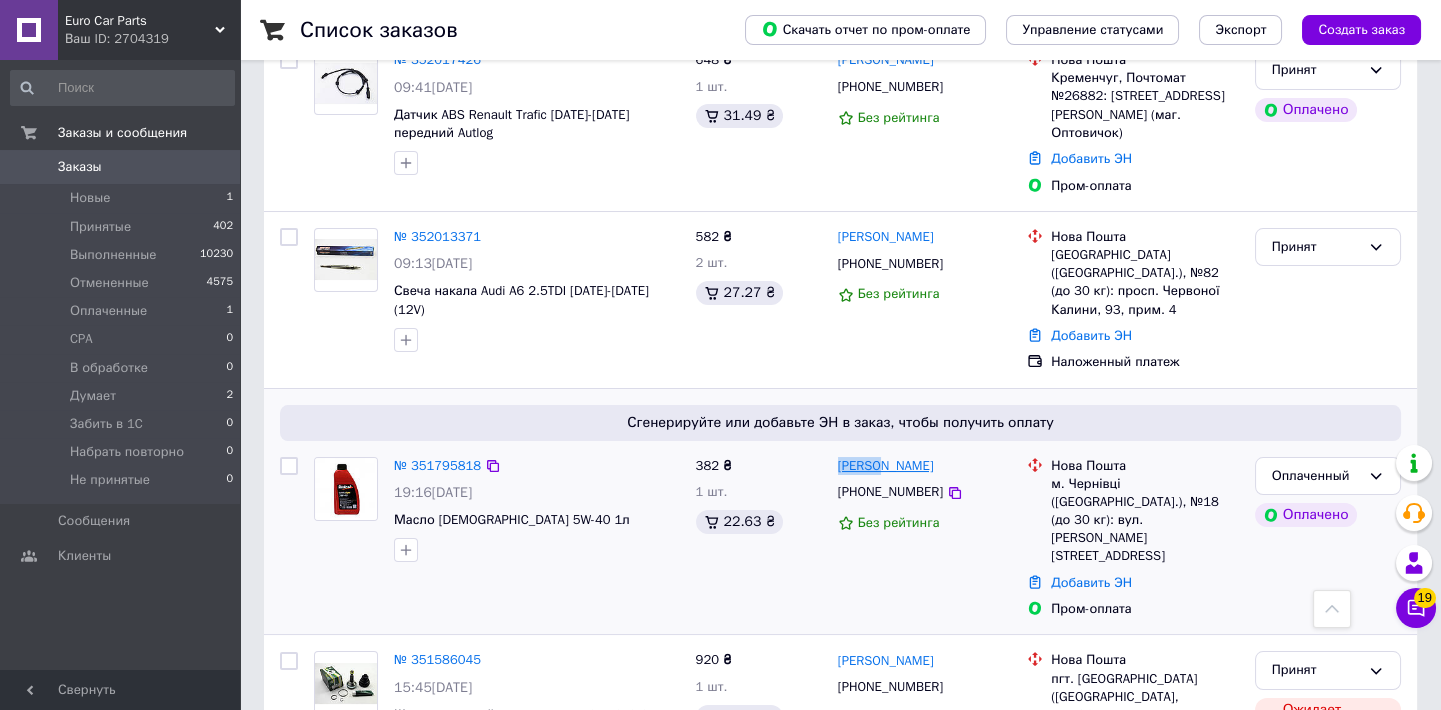 copy on "[PERSON_NAME]" 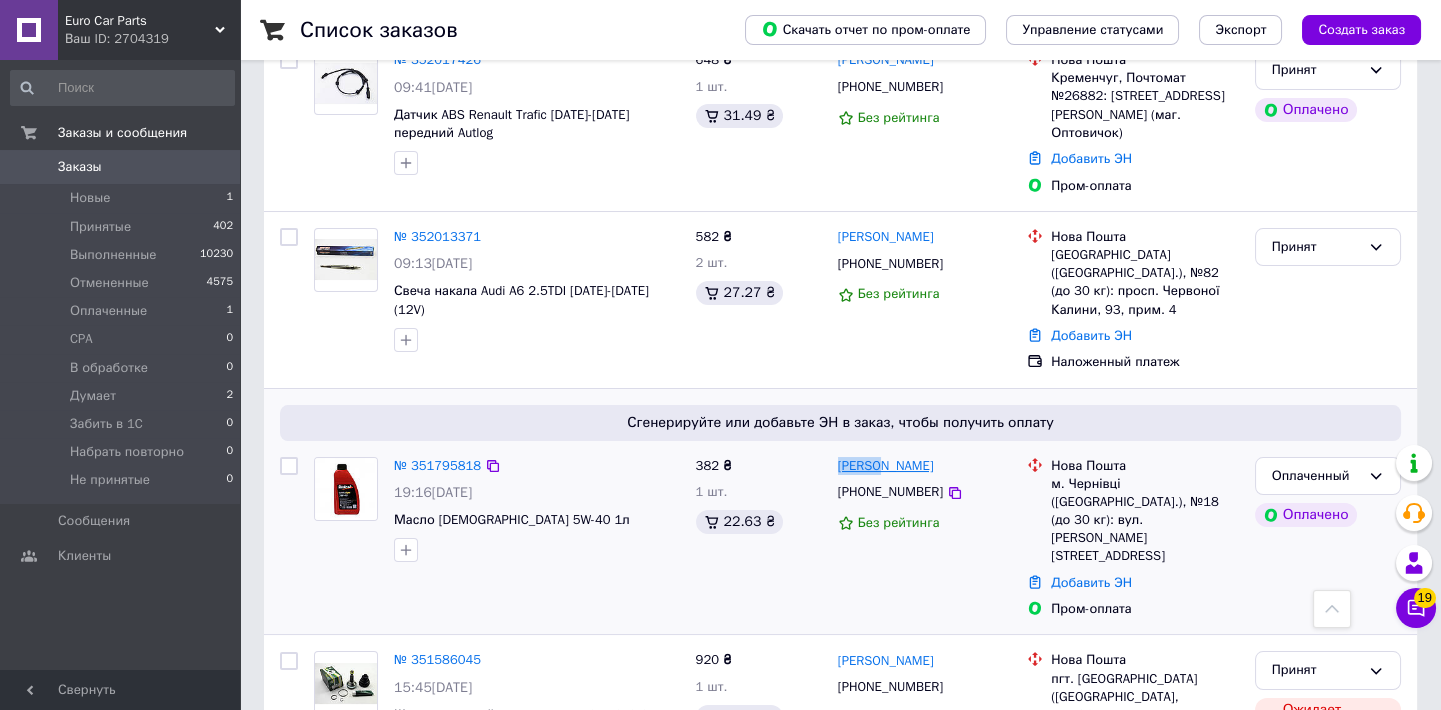 drag, startPoint x: 835, startPoint y: 429, endPoint x: 878, endPoint y: 424, distance: 43.289722 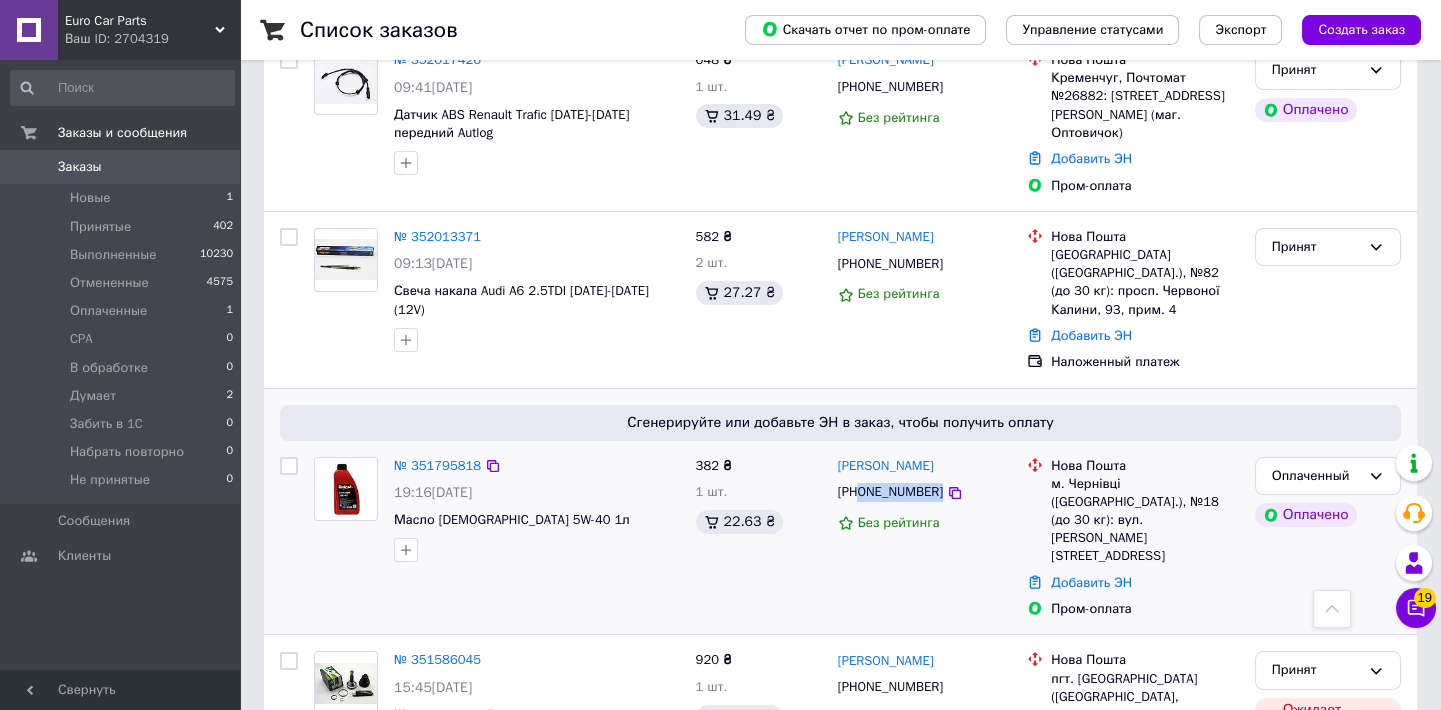 copy on "0979151939" 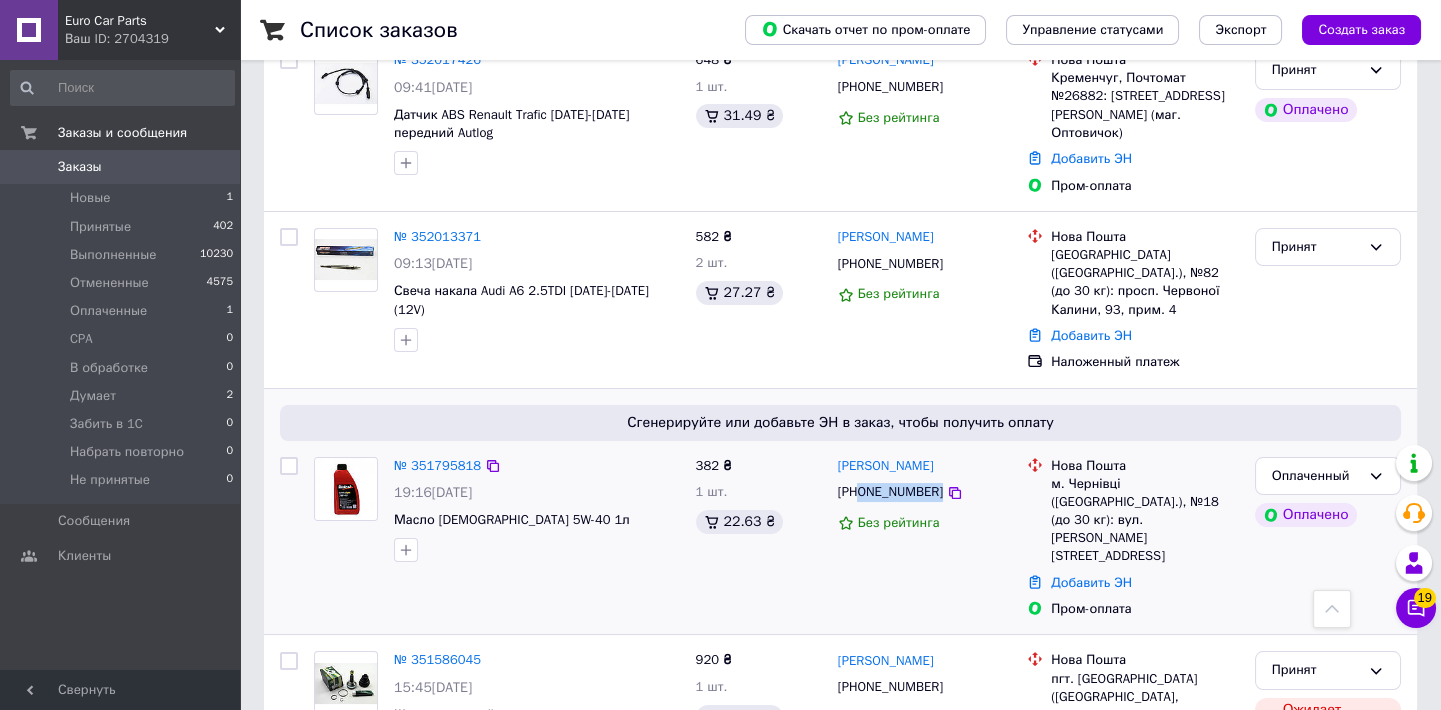 drag, startPoint x: 931, startPoint y: 462, endPoint x: 863, endPoint y: 461, distance: 68.007355 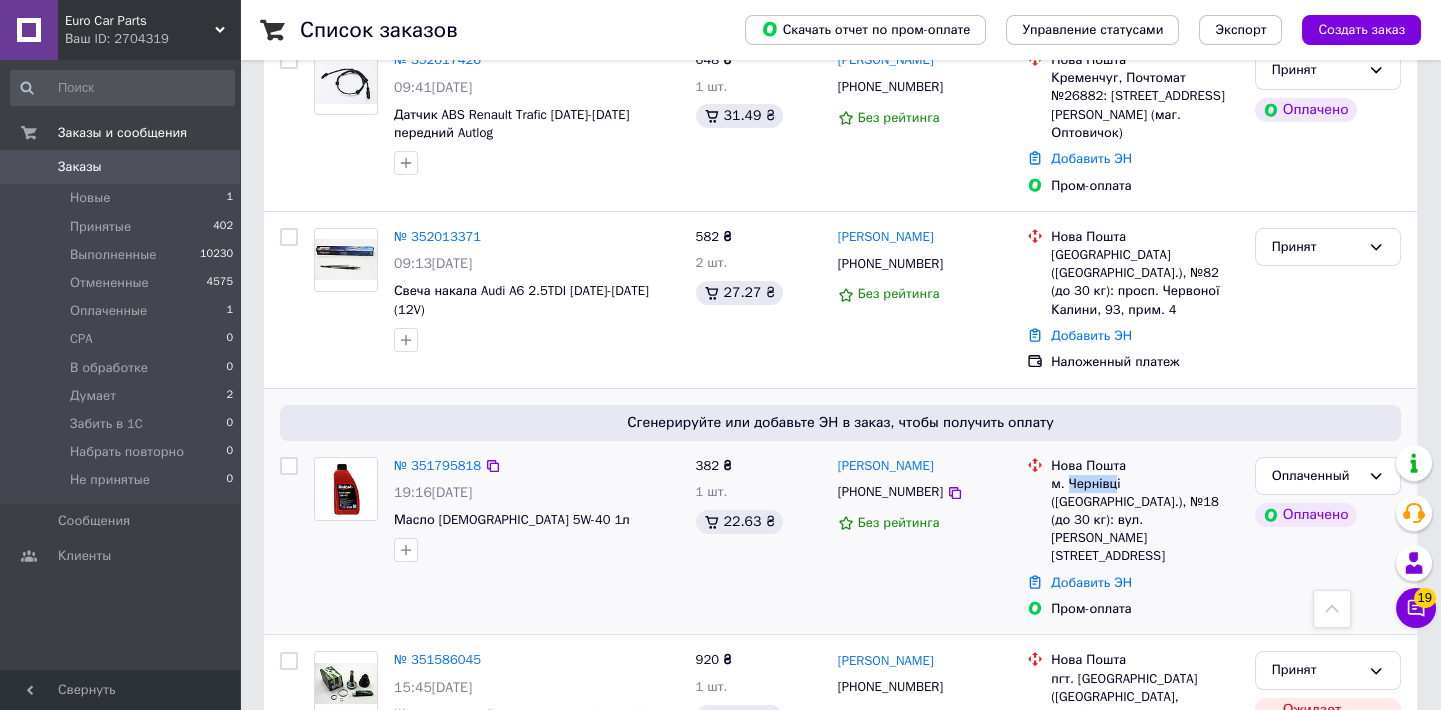 copy on "Чернівц" 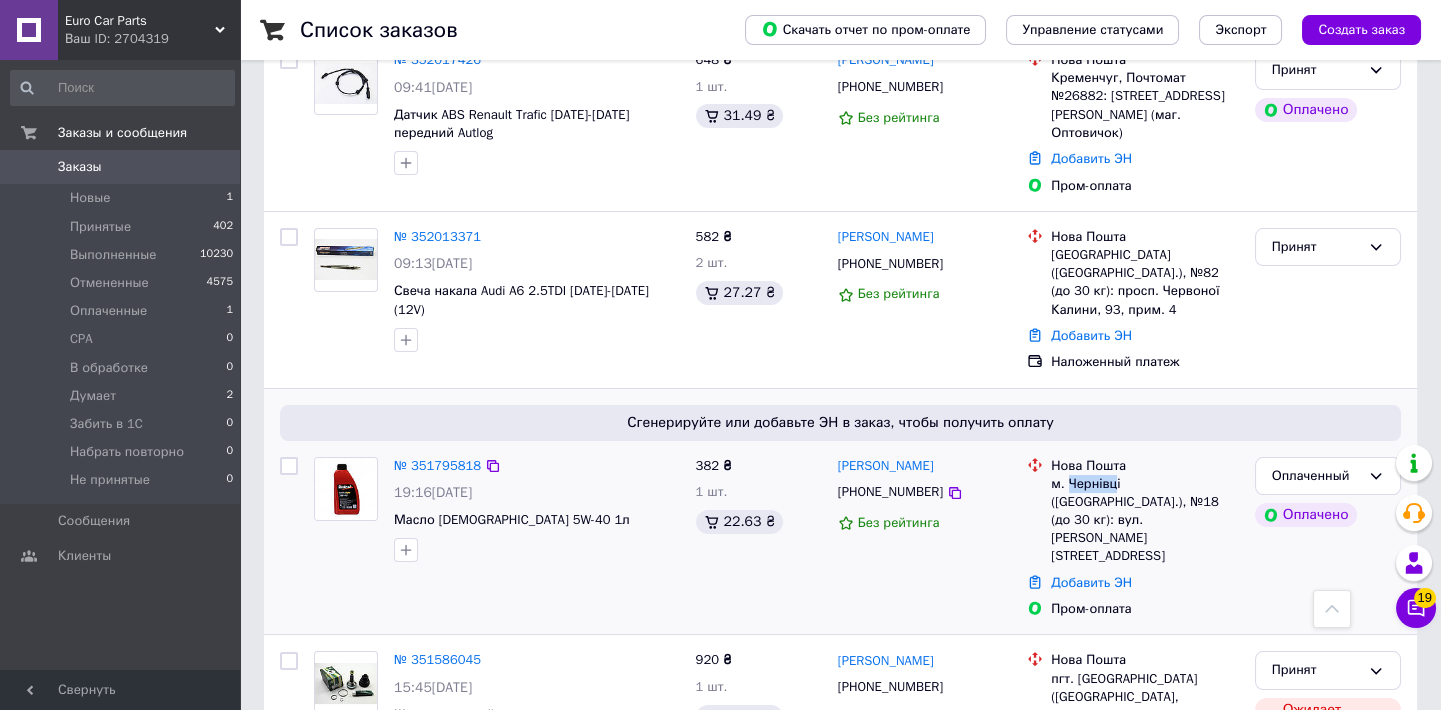 drag, startPoint x: 1069, startPoint y: 445, endPoint x: 1116, endPoint y: 444, distance: 47.010635 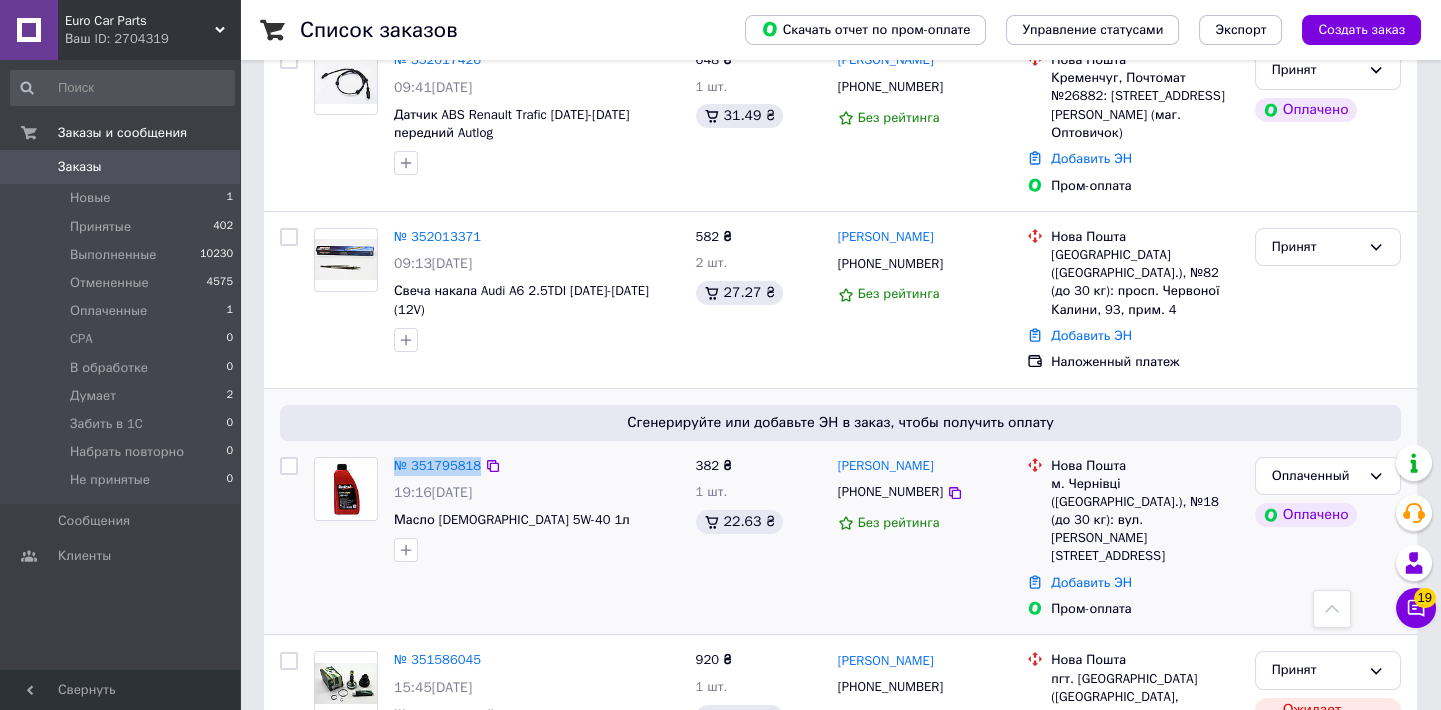 drag, startPoint x: 387, startPoint y: 424, endPoint x: 475, endPoint y: 422, distance: 88.02273 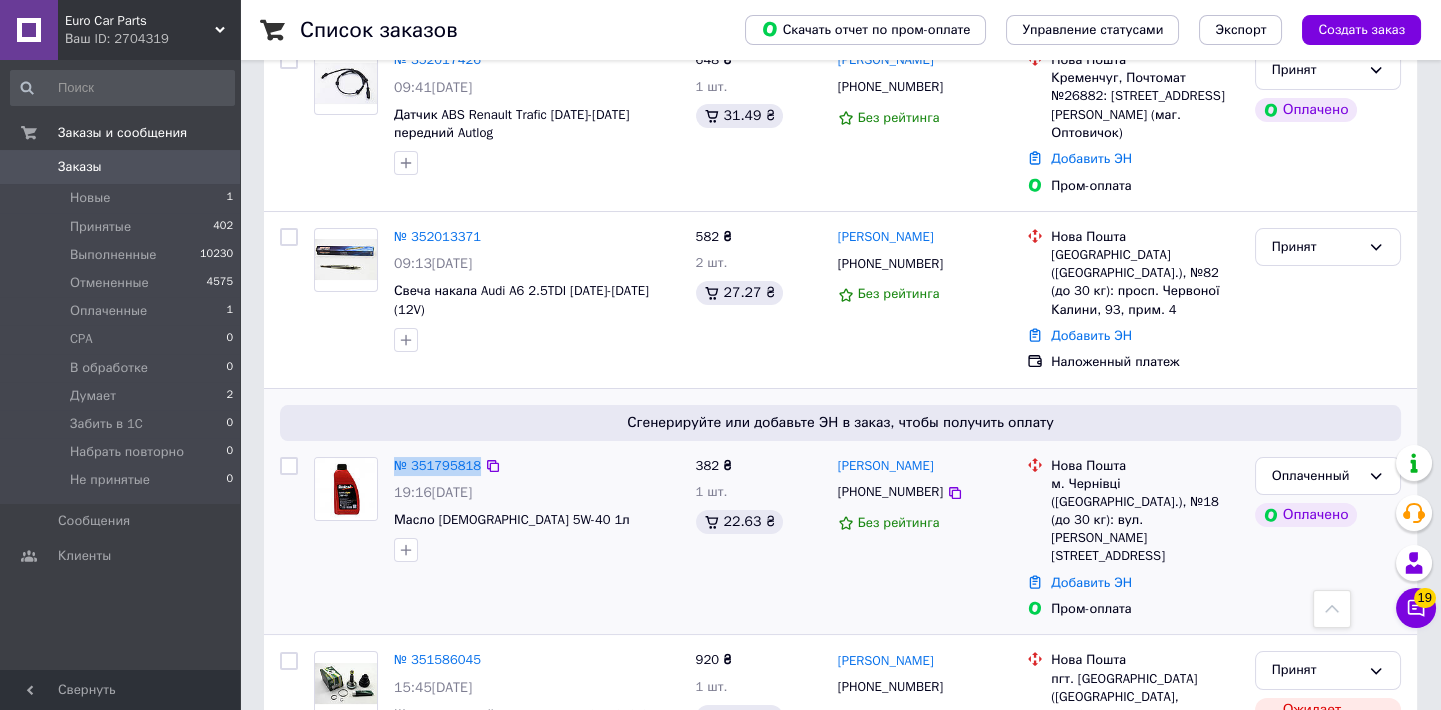 click on "№ 351795818 19:16[DATE] Масло Divinol Syntholight 5W-40 1л" at bounding box center [497, 509] 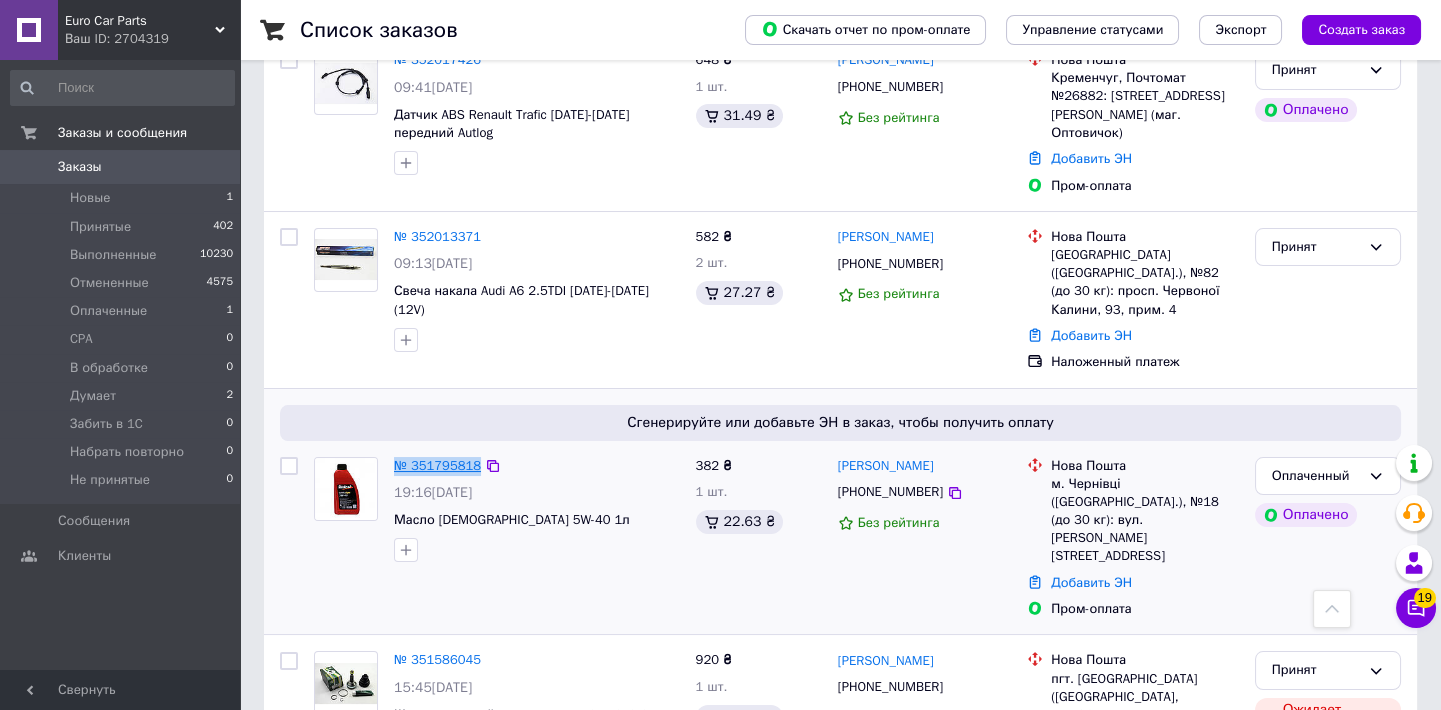 copy on "№ 351795818" 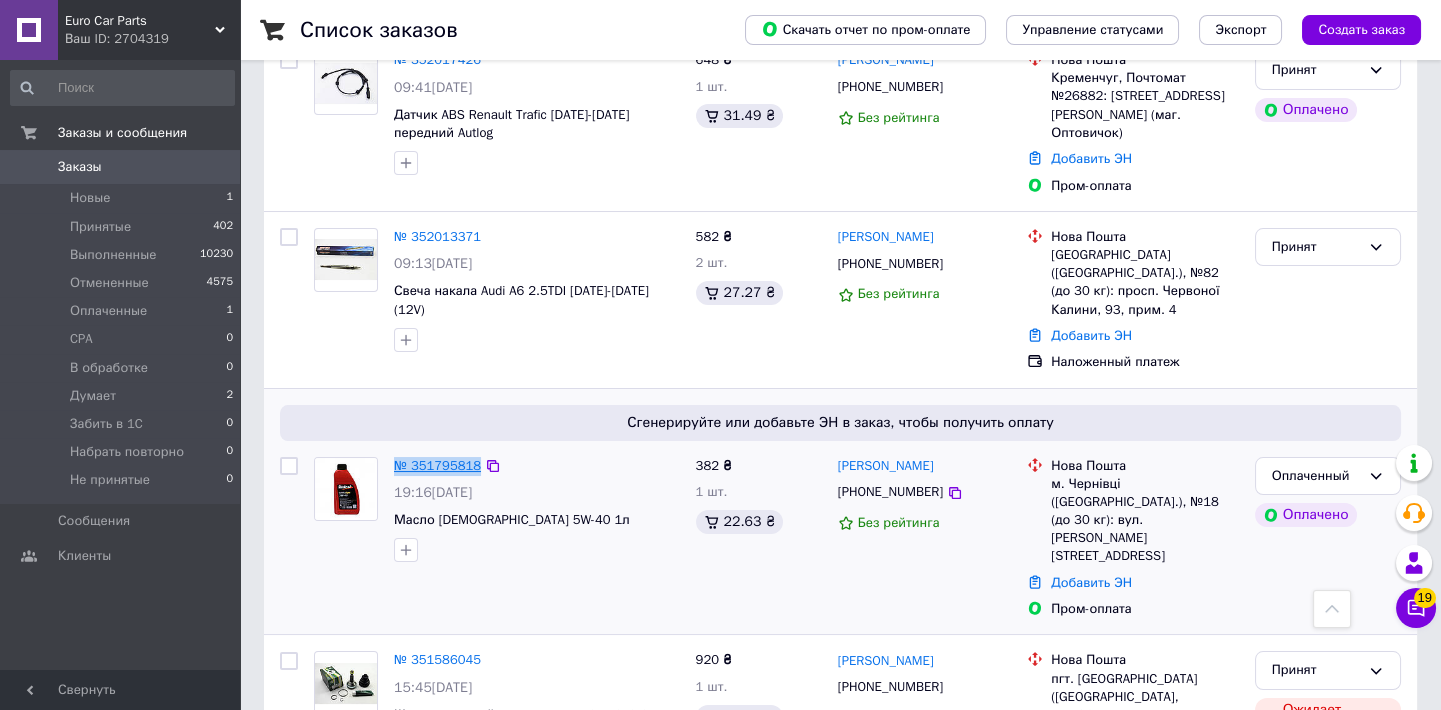 click on "№ 351795818" at bounding box center [437, 465] 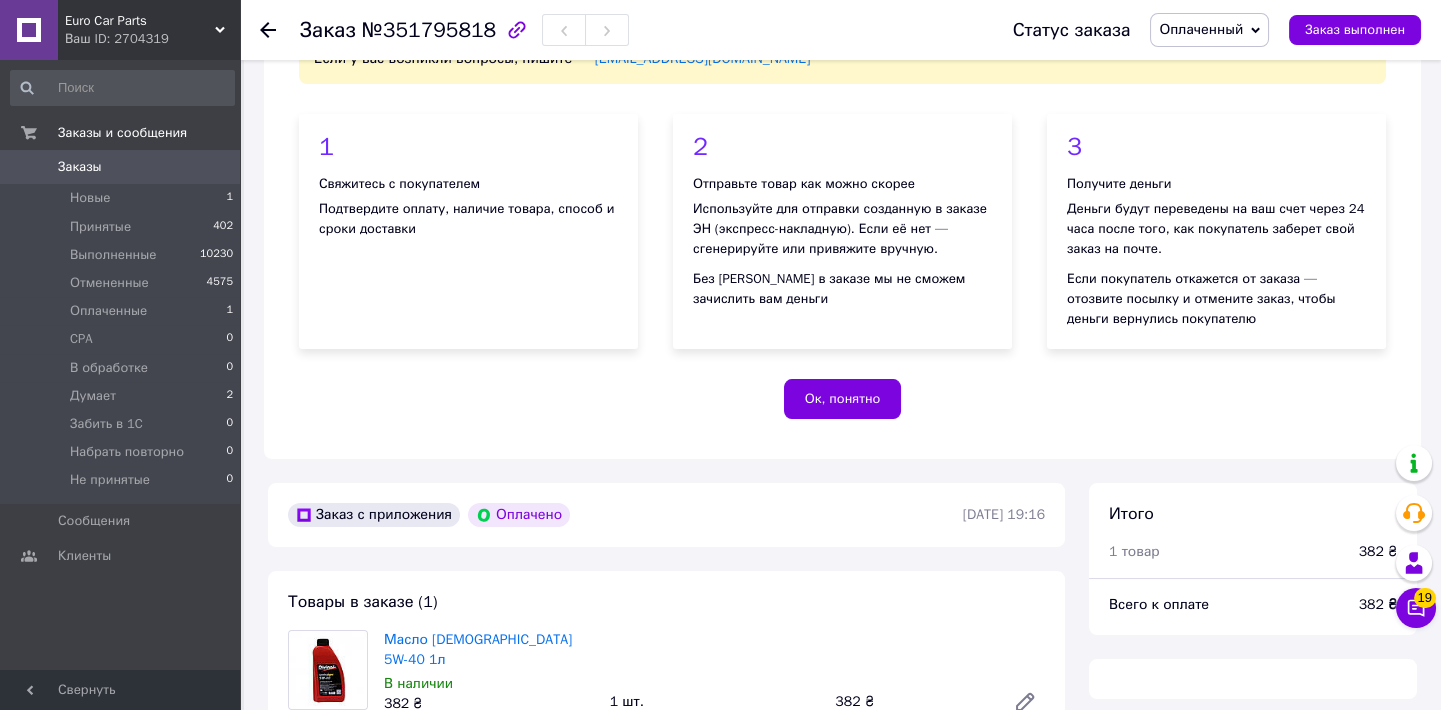 scroll, scrollTop: 391, scrollLeft: 0, axis: vertical 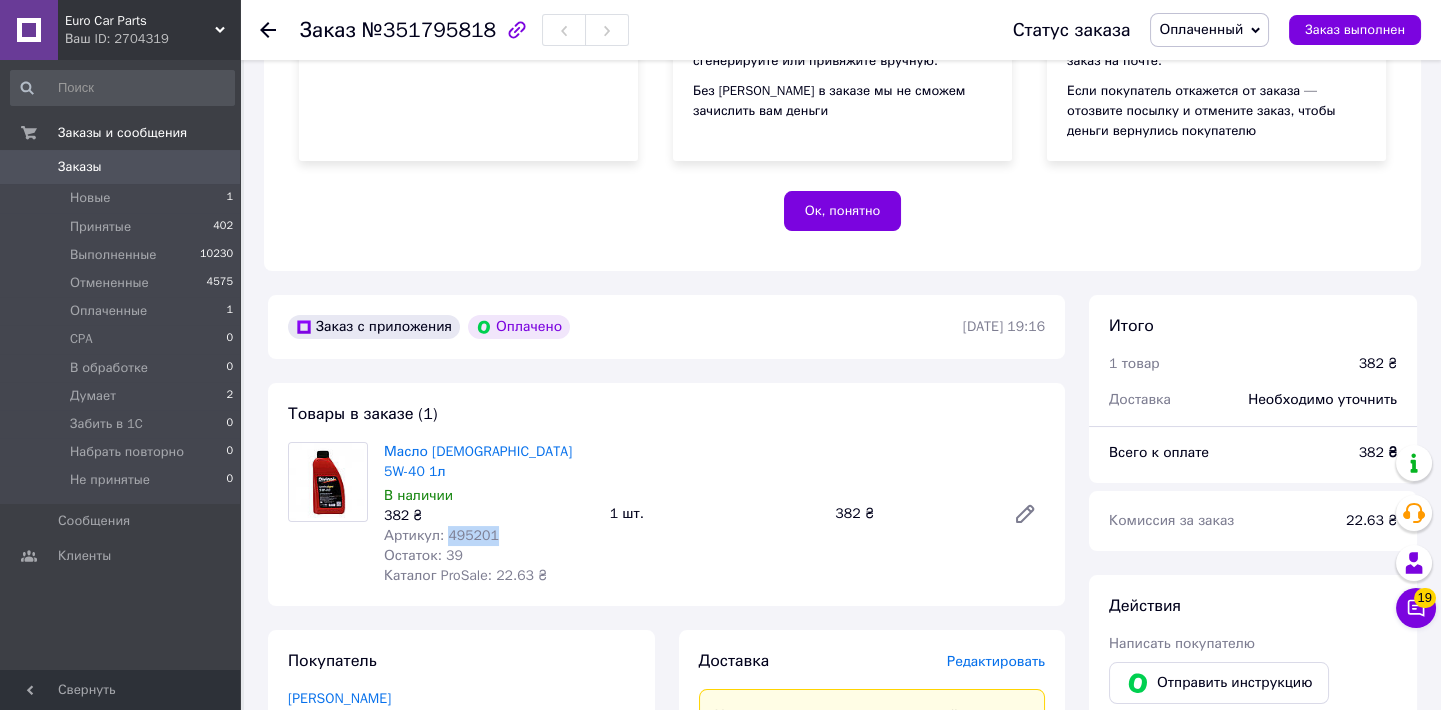 copy on "495201" 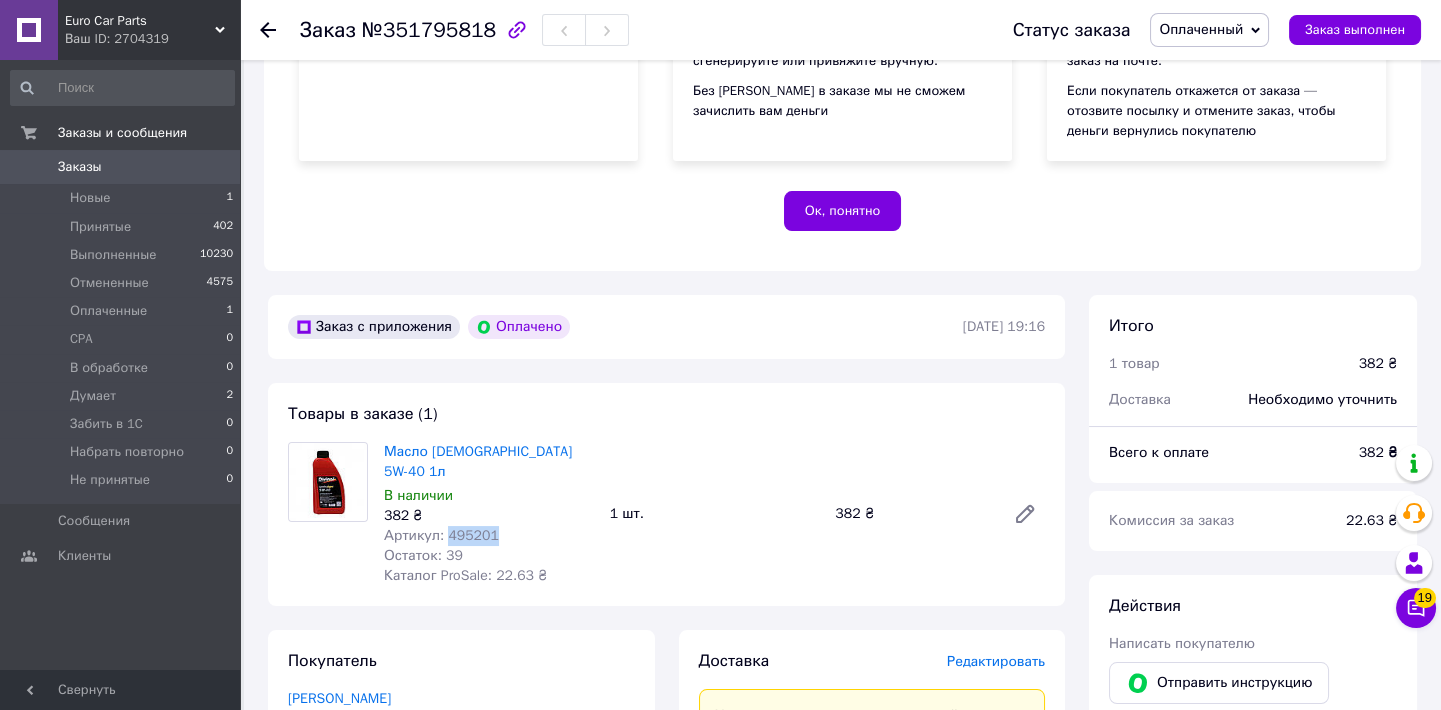 drag, startPoint x: 489, startPoint y: 536, endPoint x: 444, endPoint y: 536, distance: 45 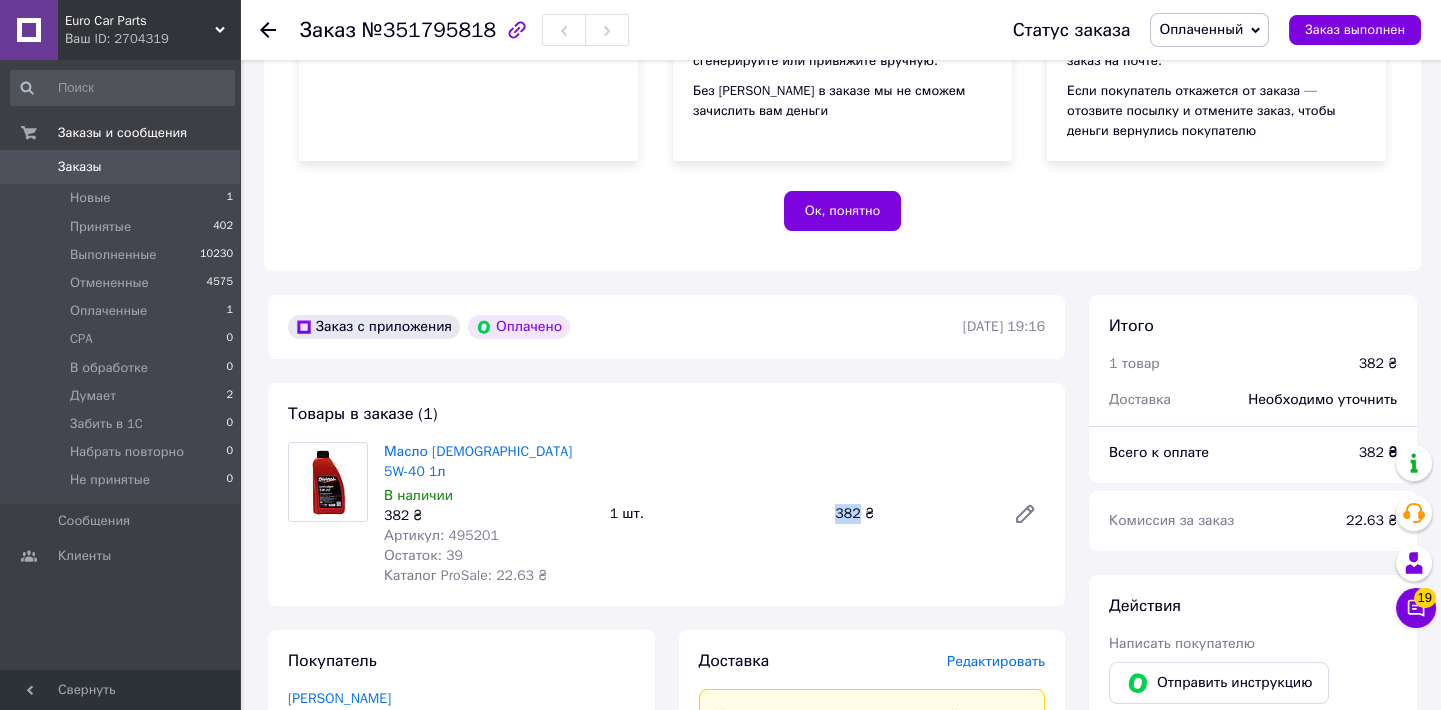 drag, startPoint x: 832, startPoint y: 510, endPoint x: 856, endPoint y: 511, distance: 24.020824 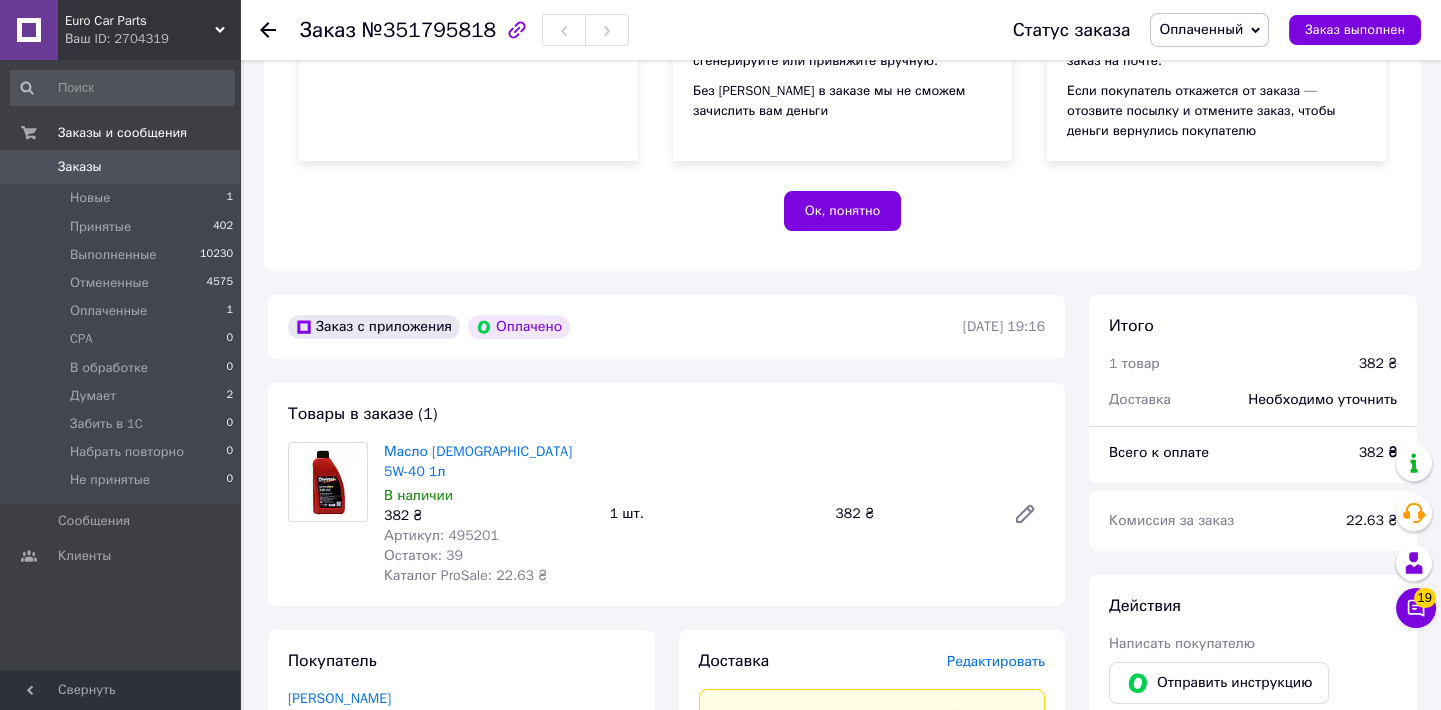 click 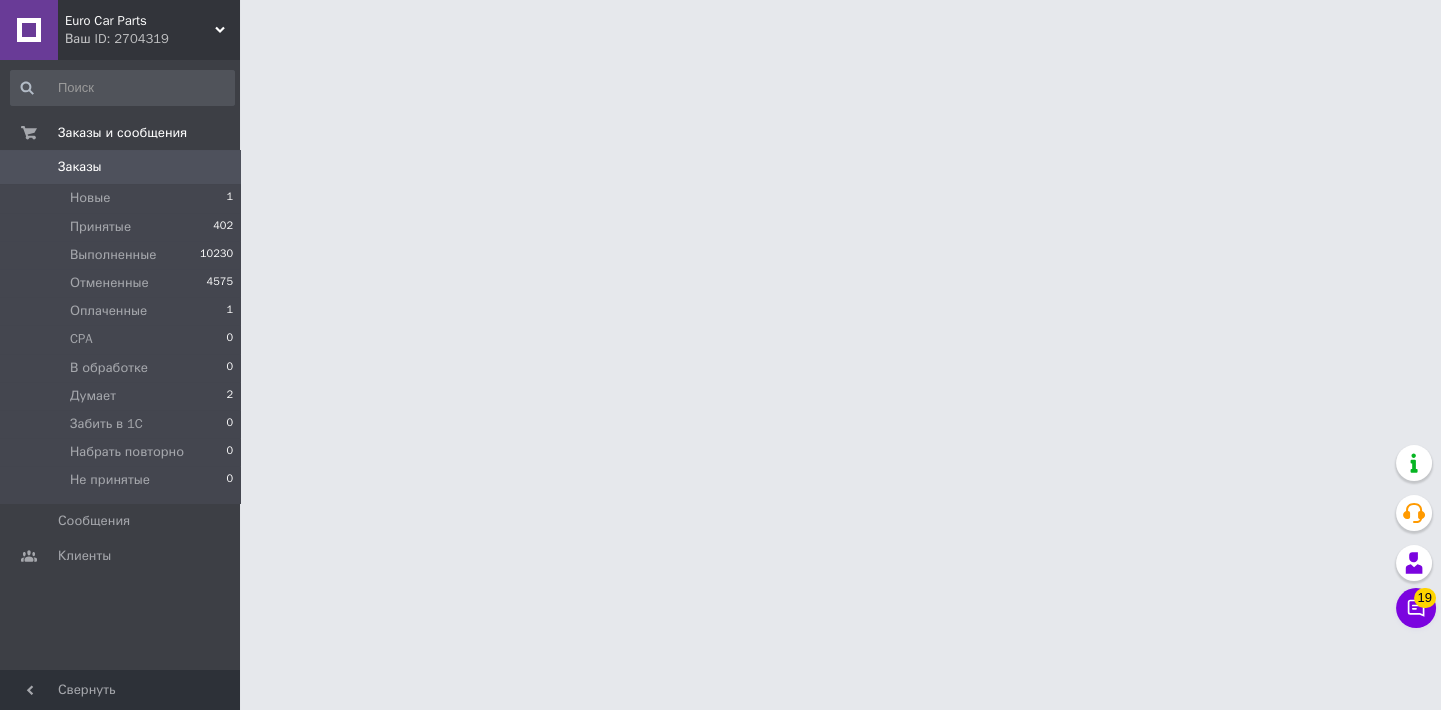 scroll, scrollTop: 0, scrollLeft: 0, axis: both 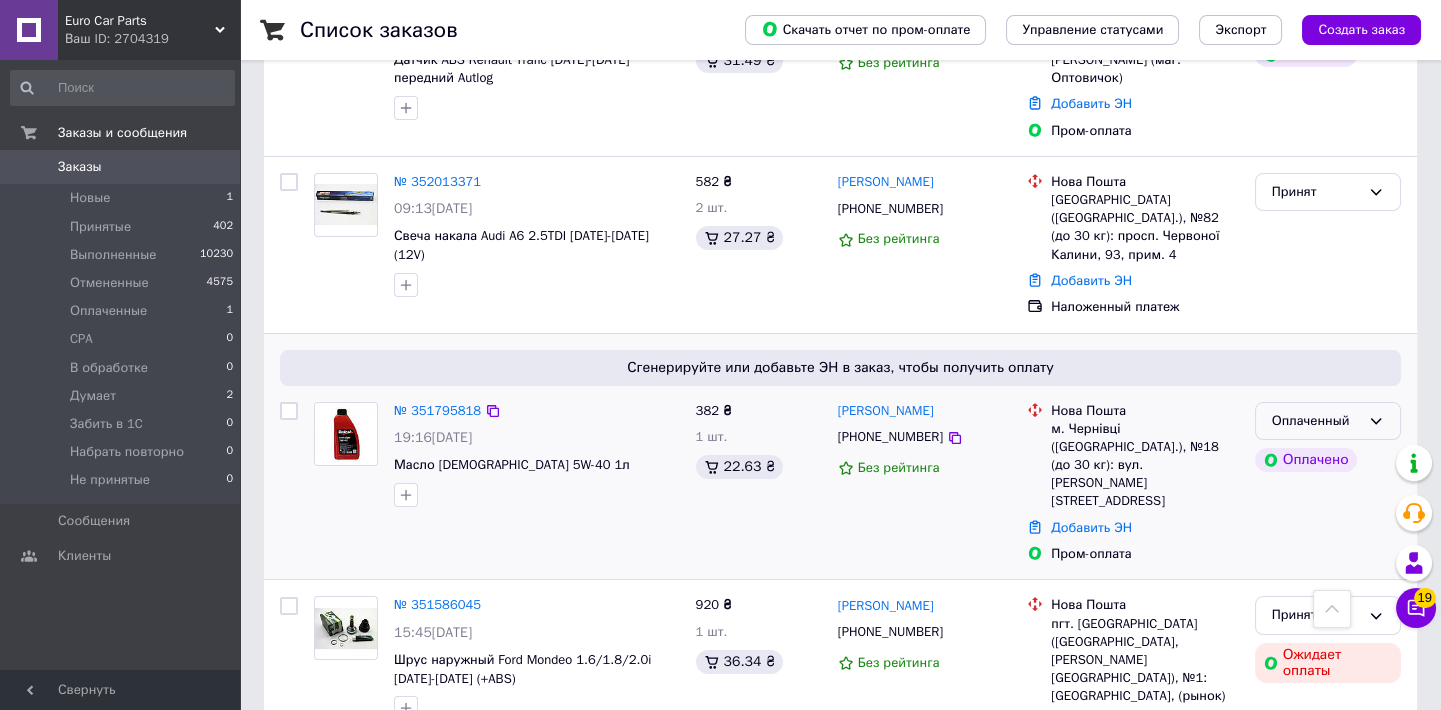 click on "Оплаченный" at bounding box center (1316, 421) 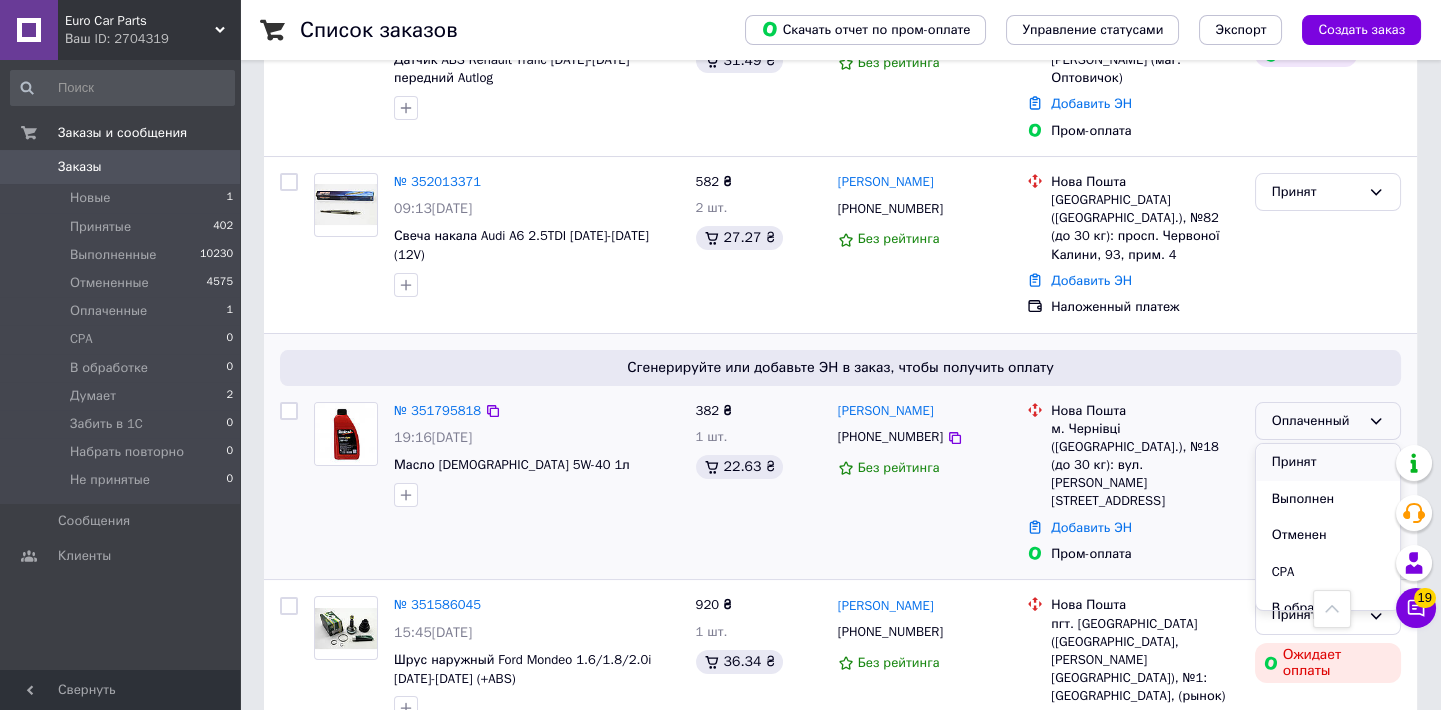 click on "Принят" at bounding box center [1328, 462] 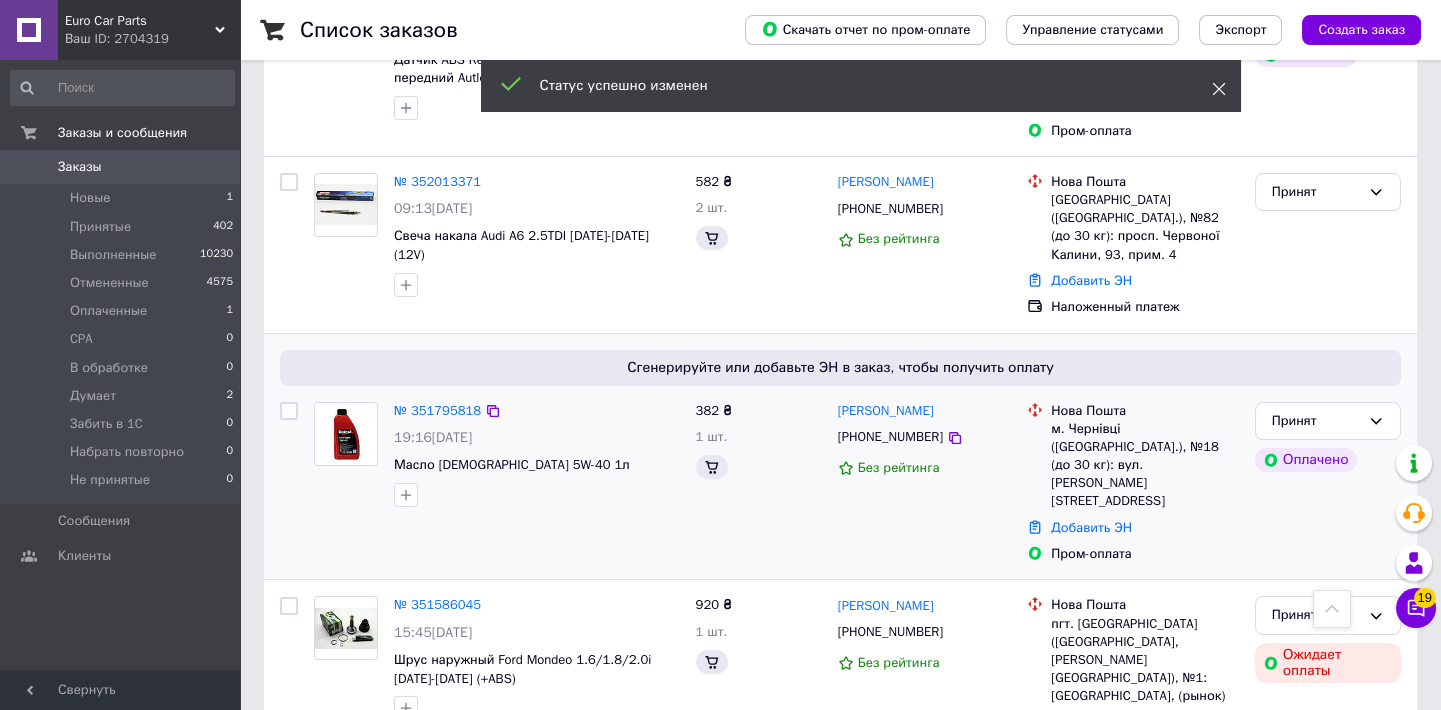 click 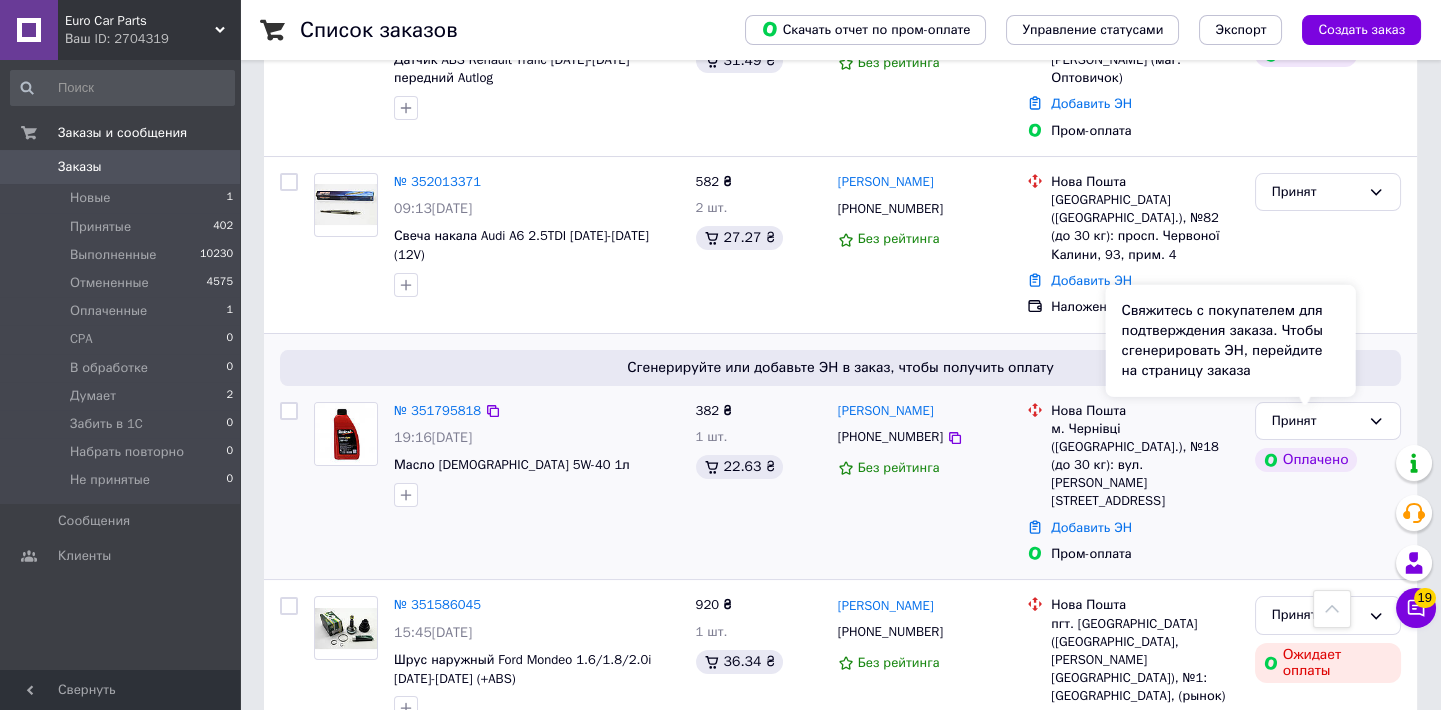 scroll, scrollTop: 0, scrollLeft: 0, axis: both 